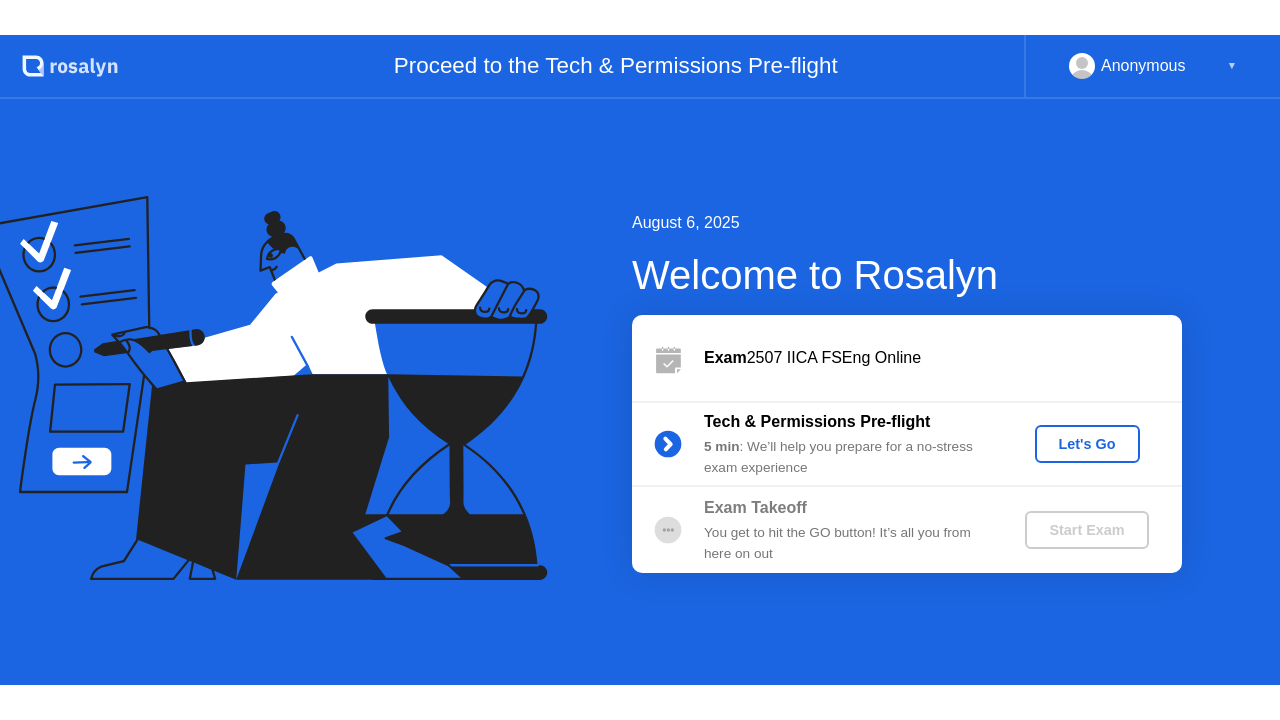 scroll, scrollTop: 0, scrollLeft: 0, axis: both 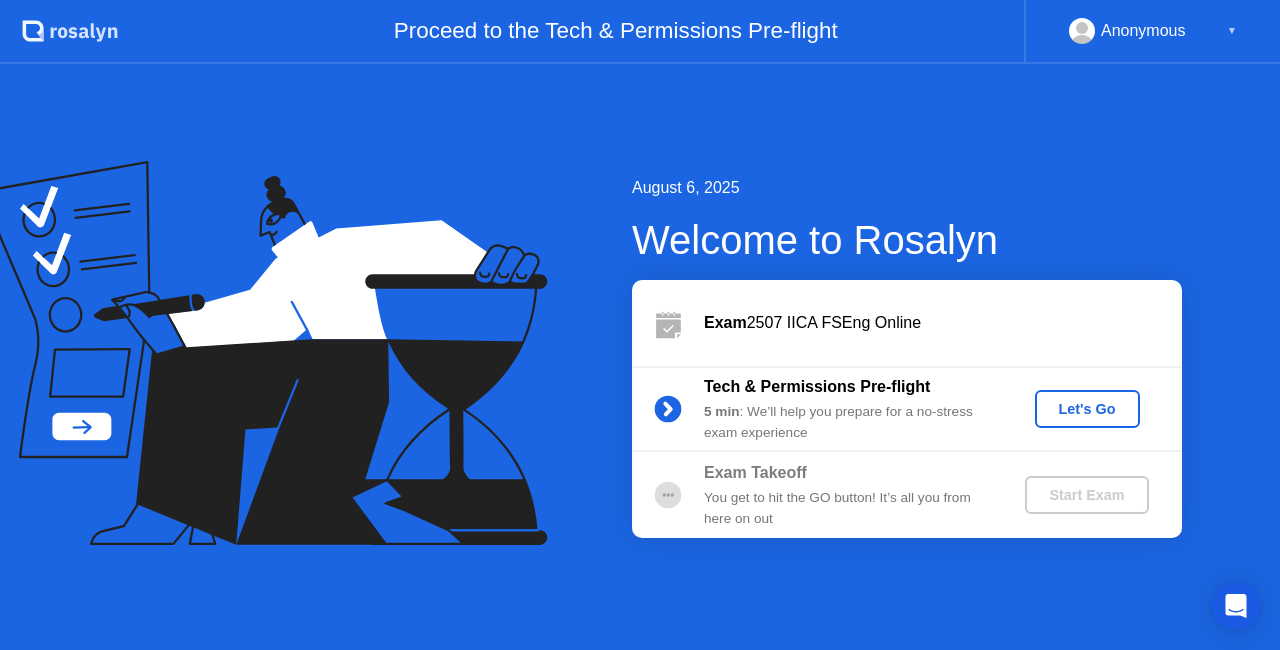 click on "Let's Go" 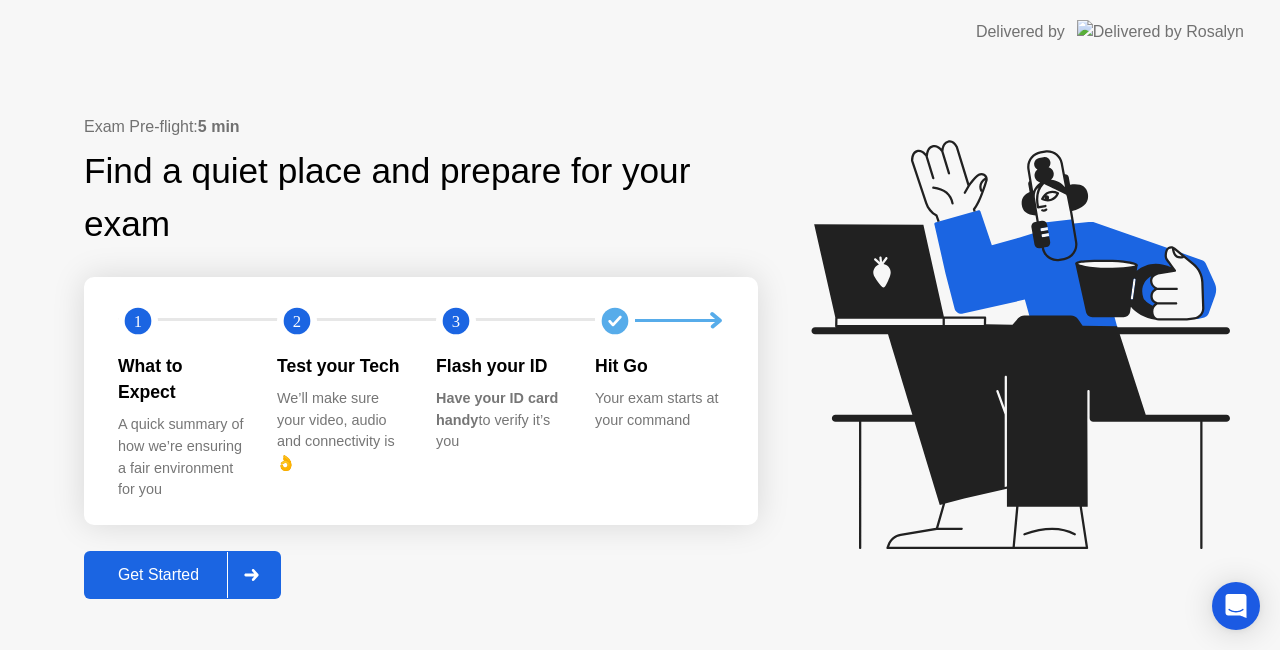 click on "Get Started" 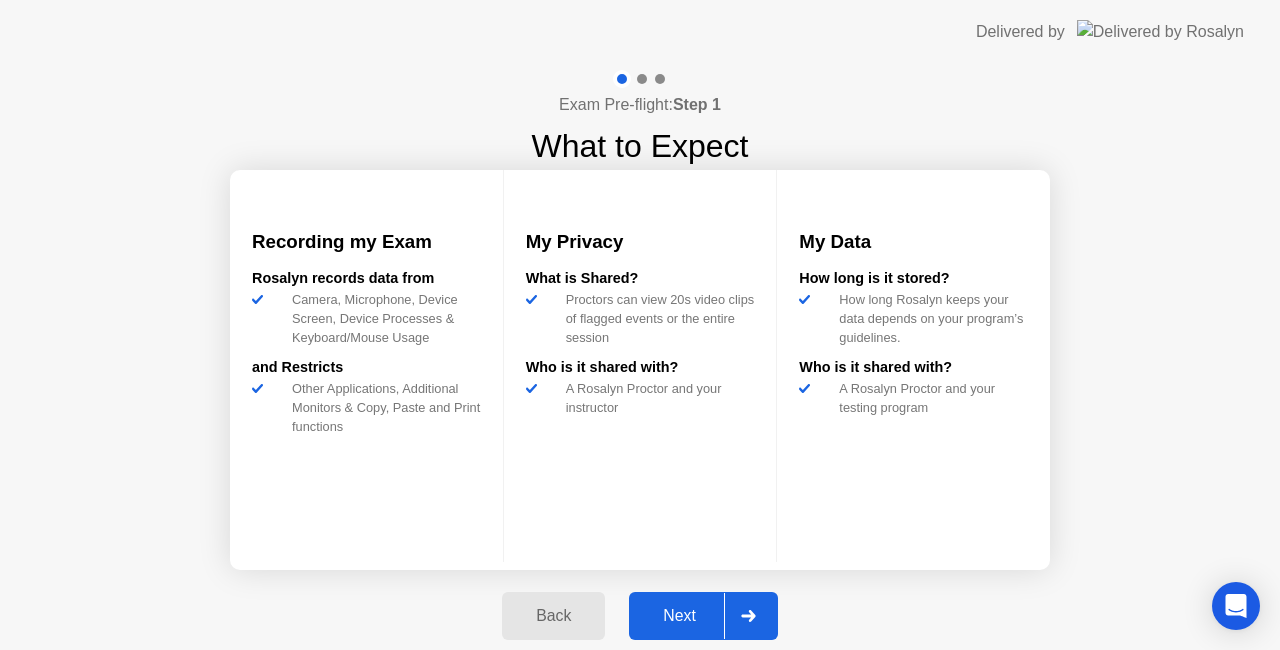 click on "Next" 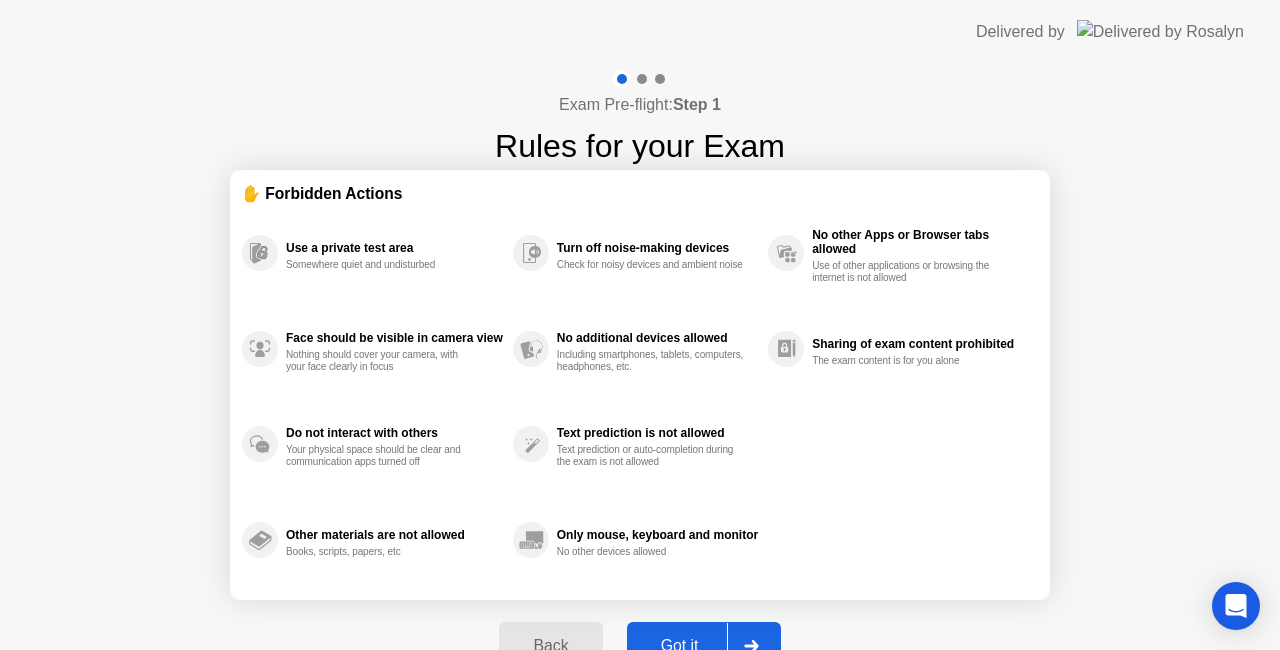 click on "Got it" 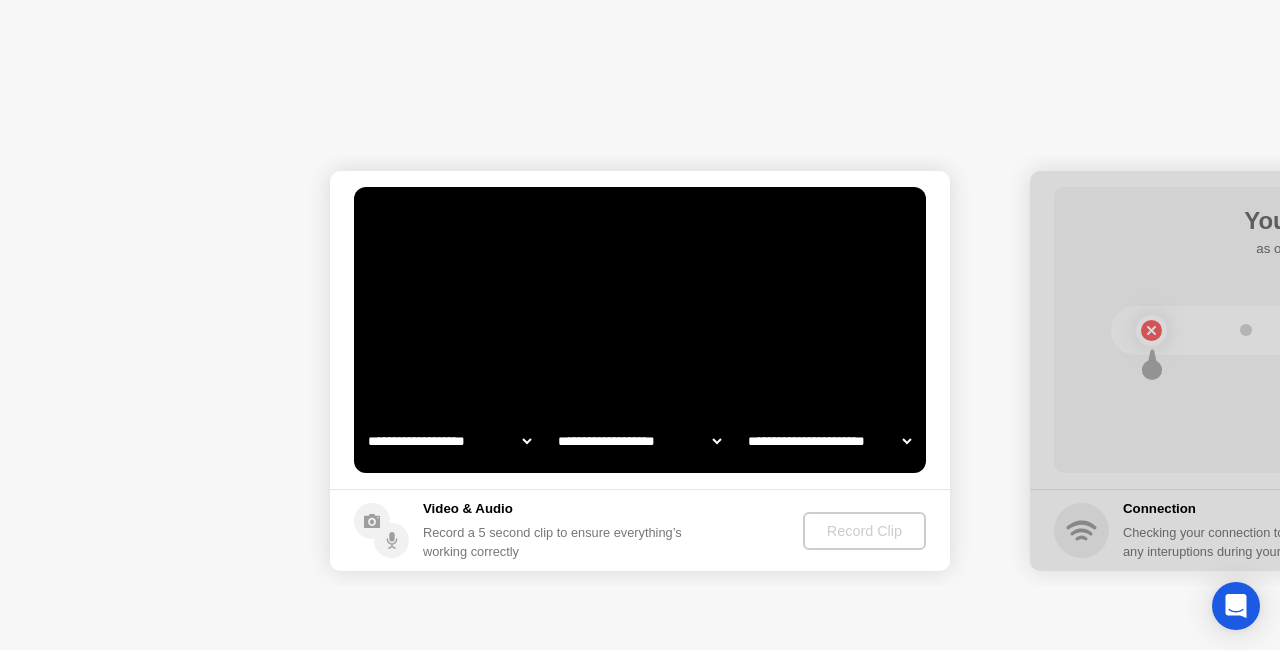 select on "**********" 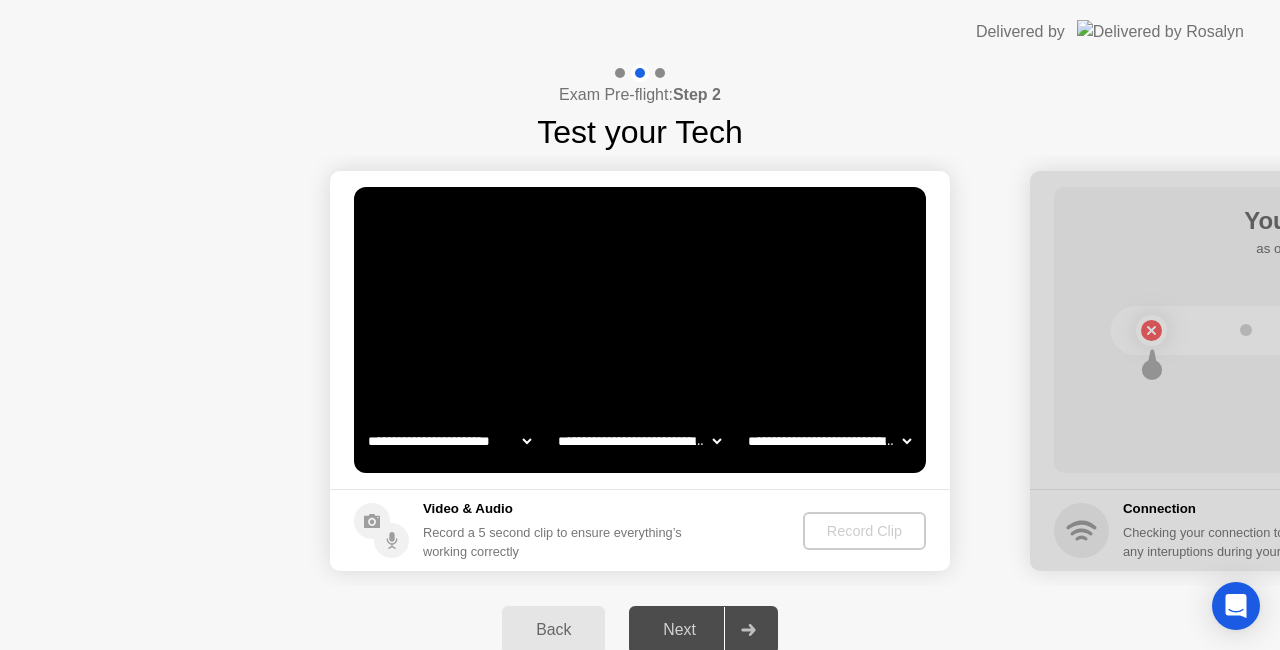 click on "Back" 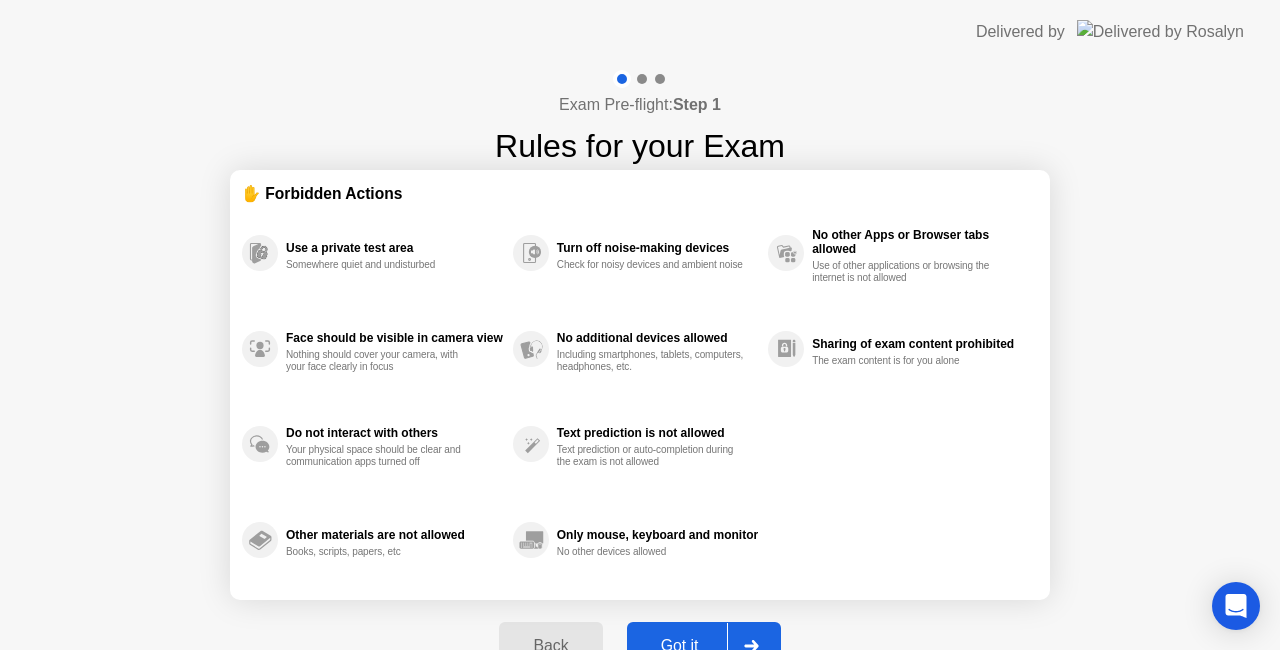 click on "Got it" 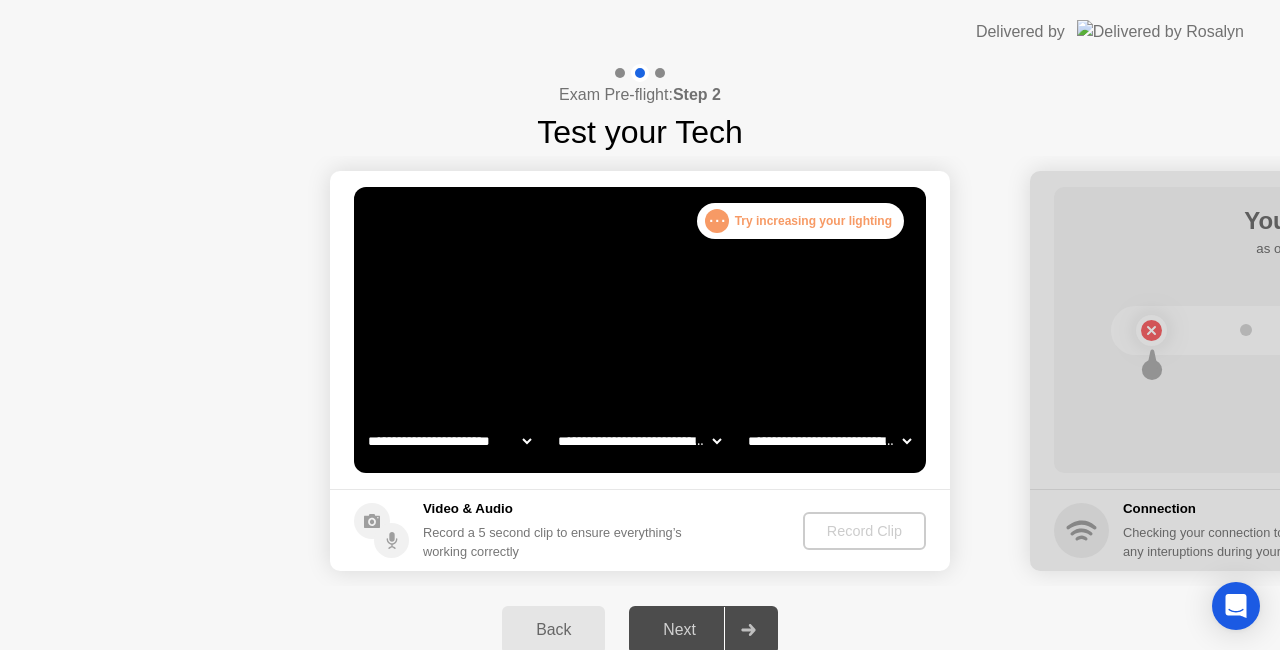 click on "Next" 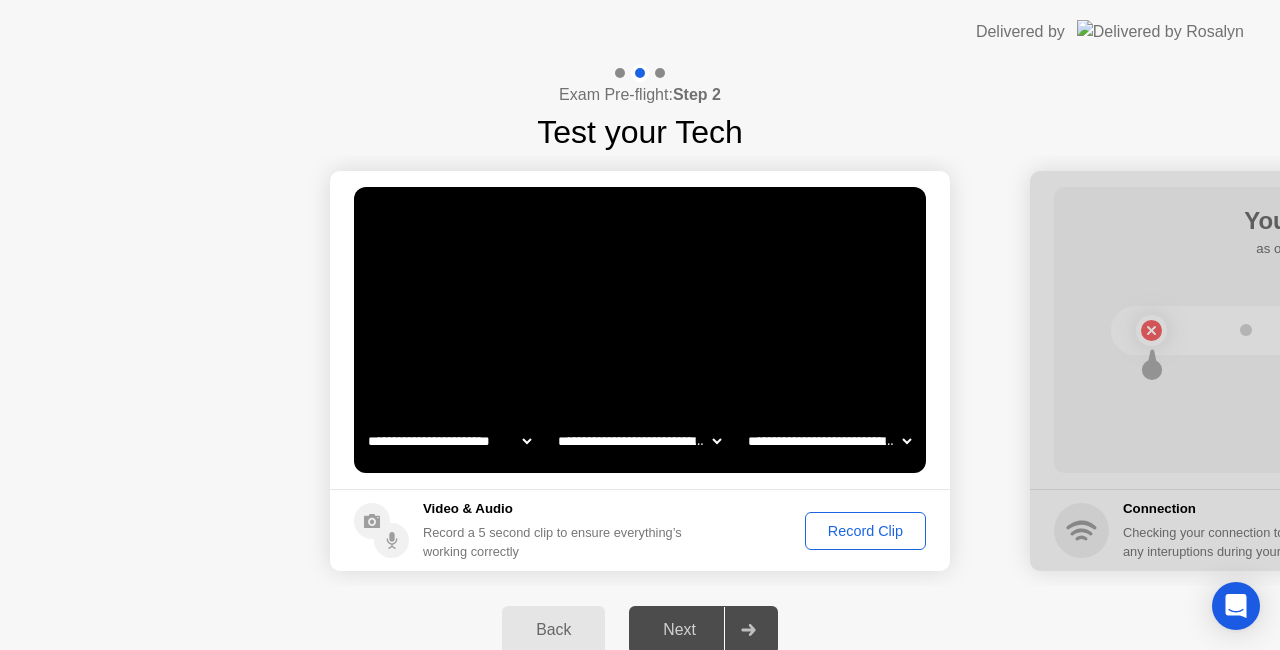 click on "Next" 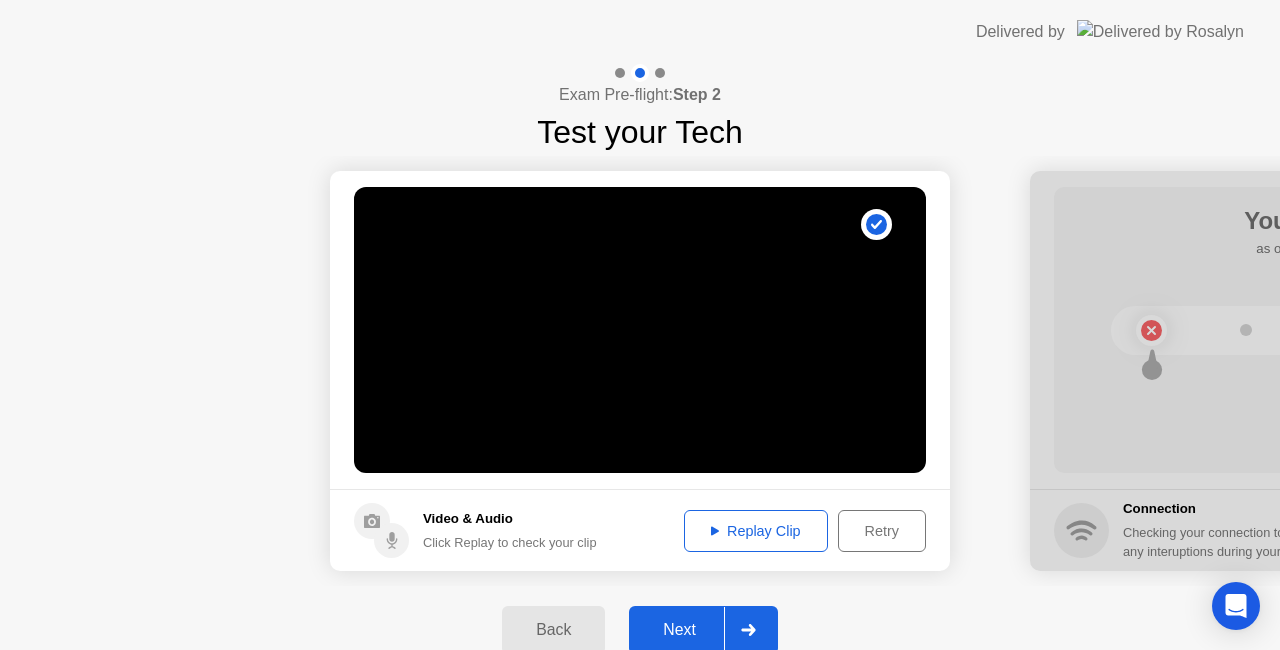 click on "Next" 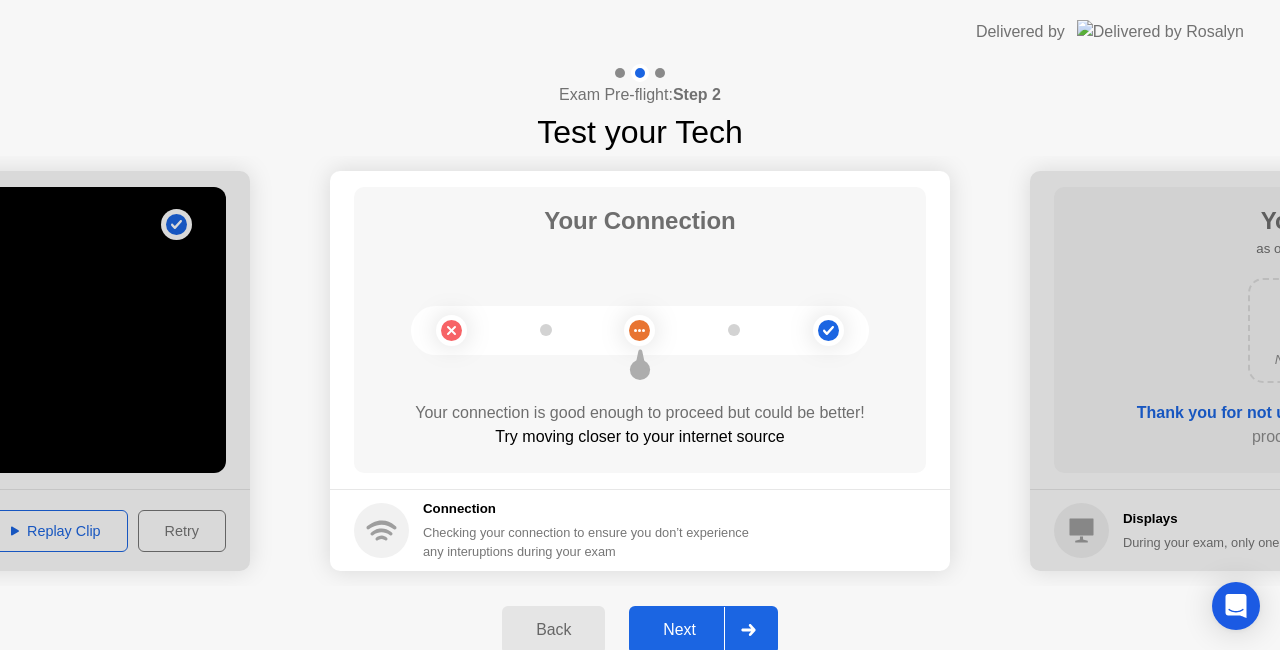 click on "Next" 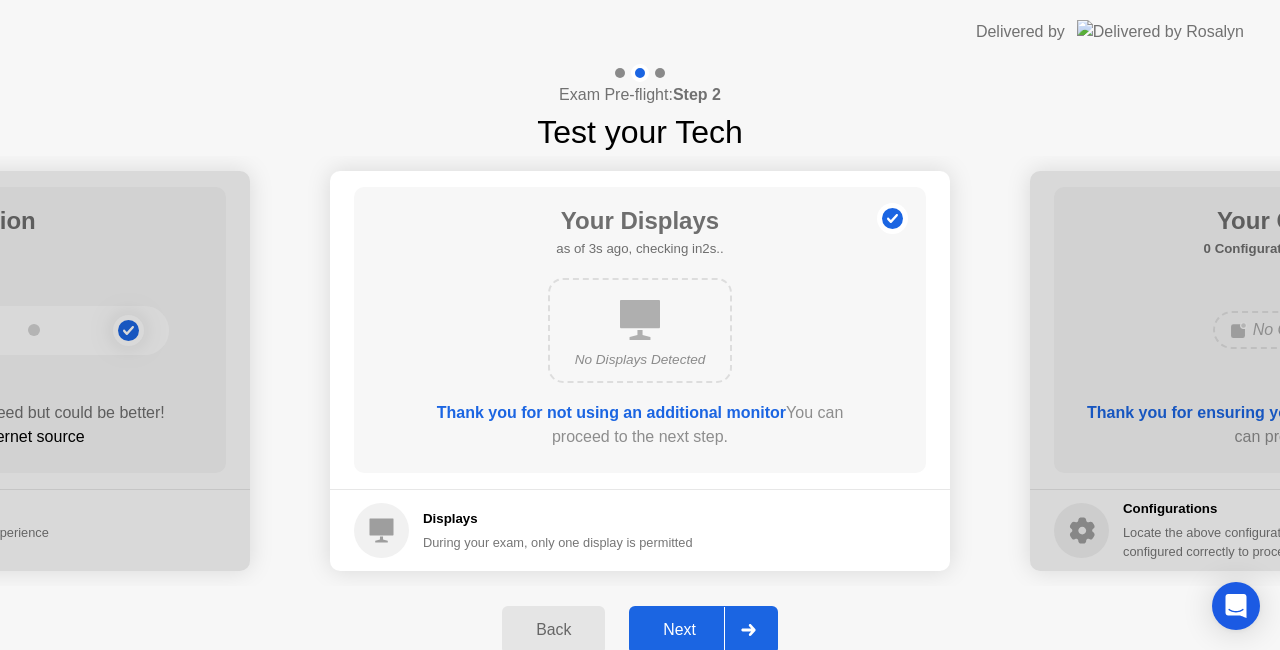 click on "Next" 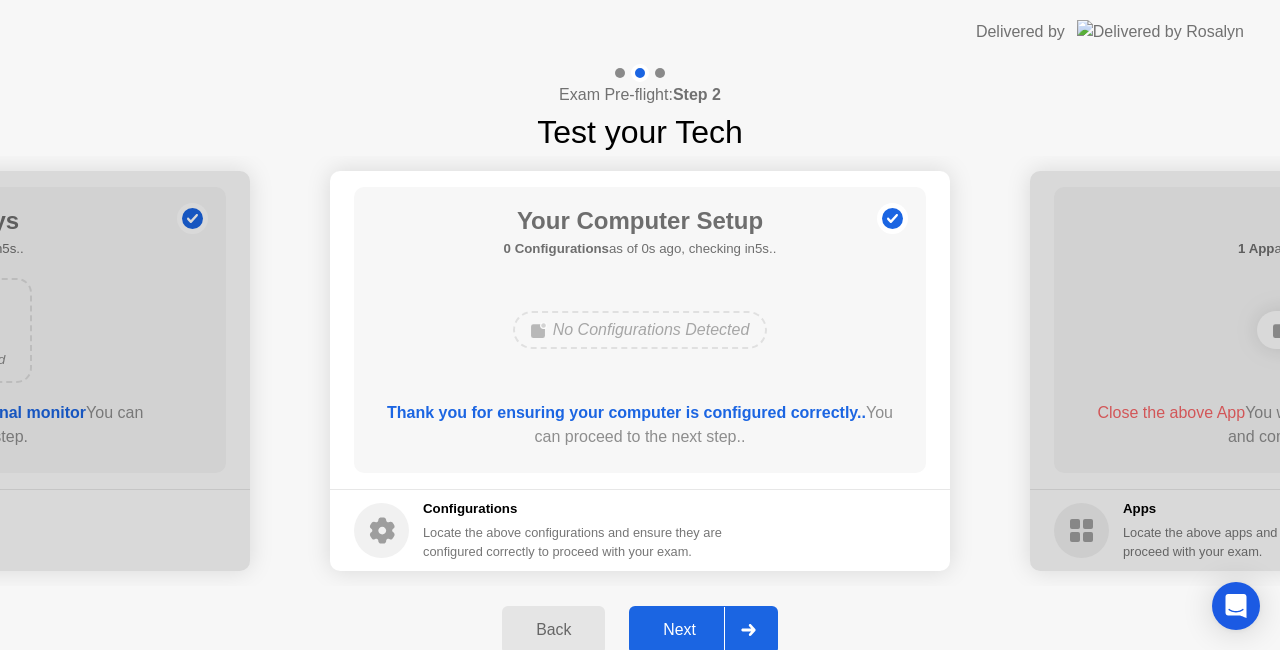click on "Next" 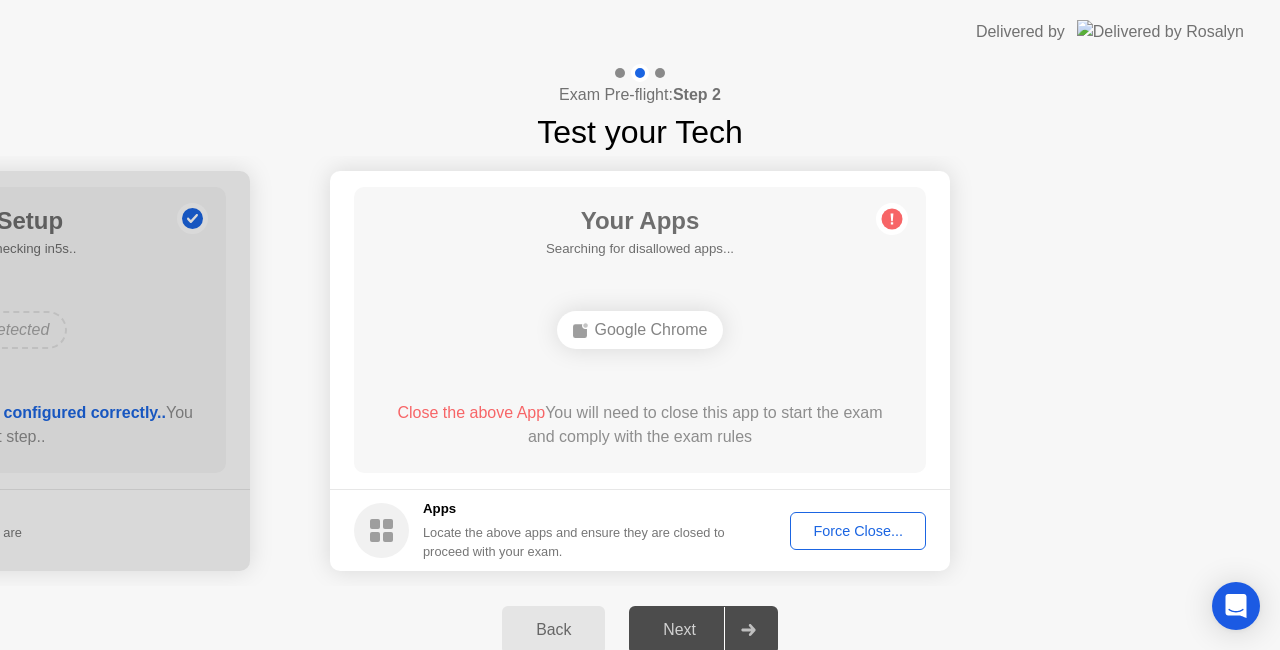click on "Next" 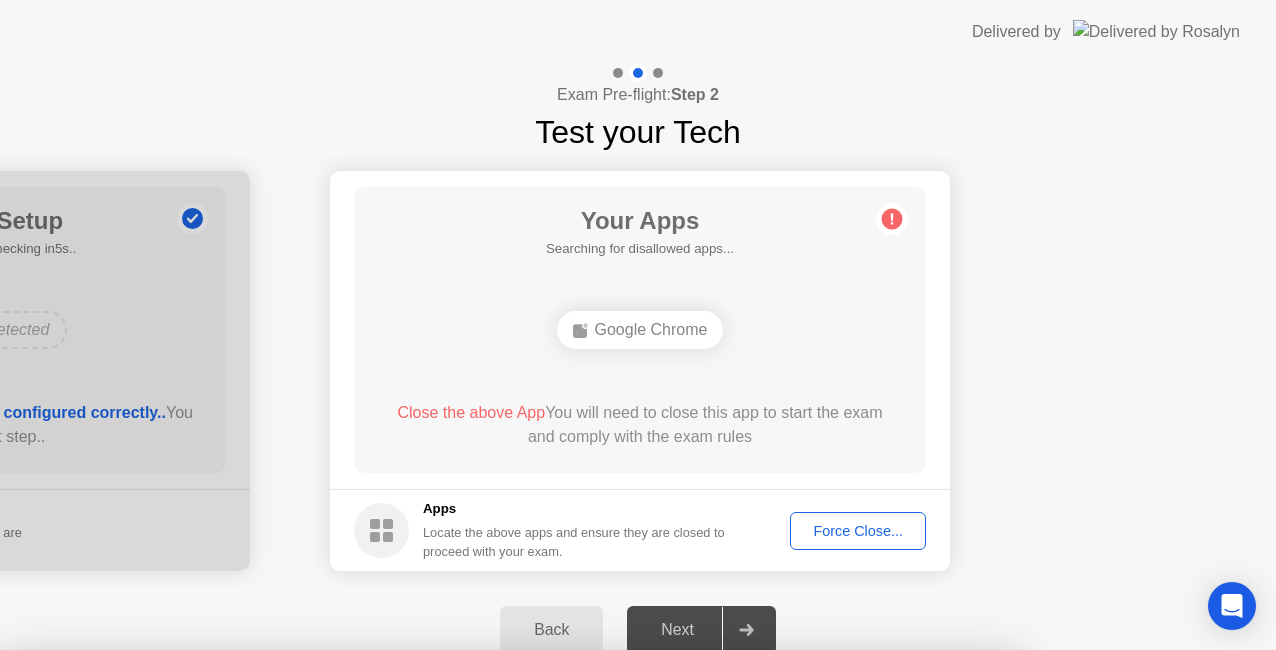 click on "Confirm" at bounding box center (577, 926) 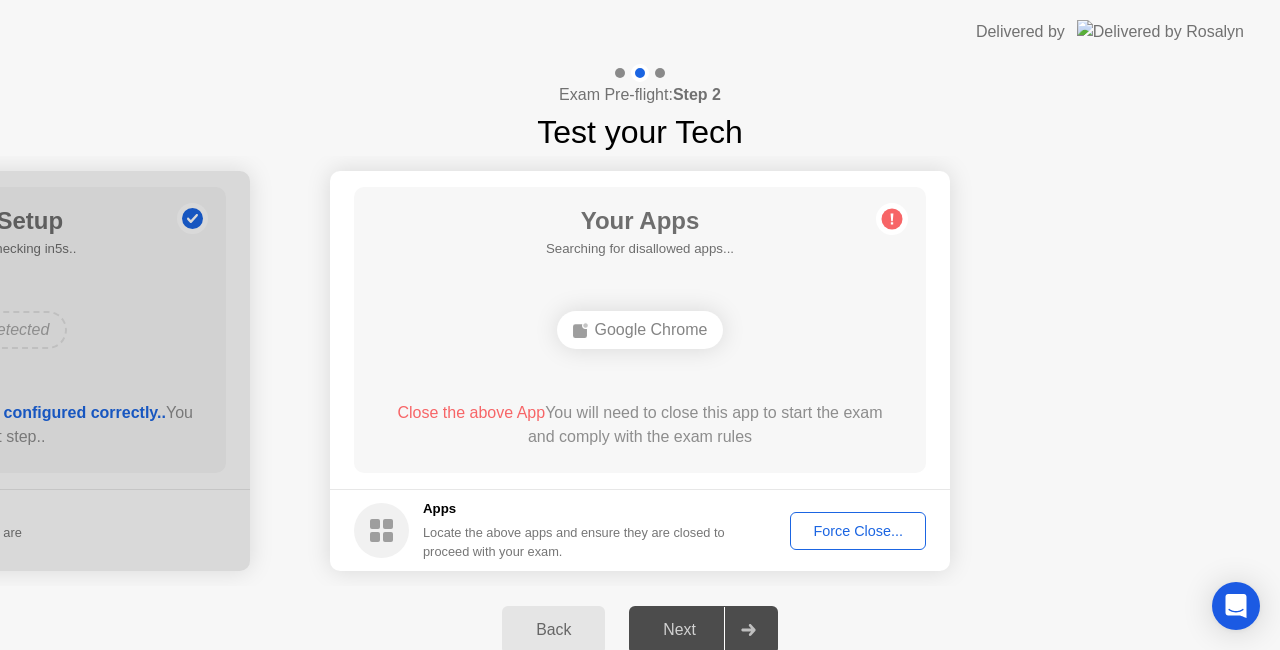 click on "Force Close..." 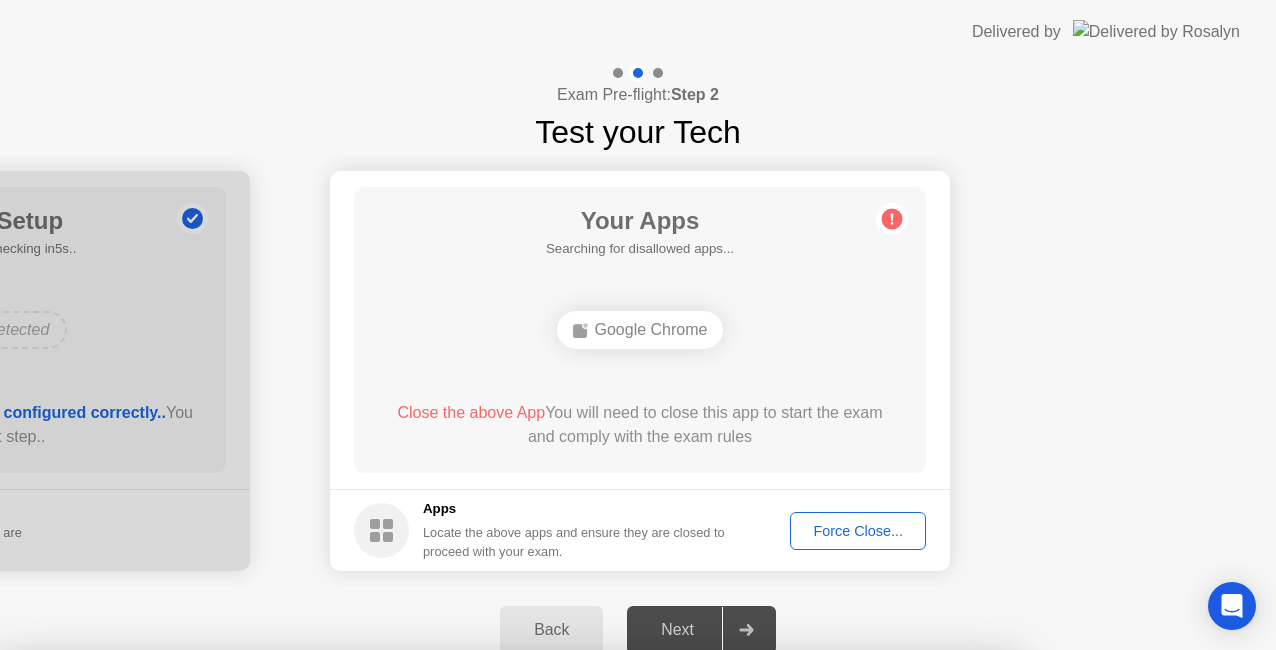 click on "Confirm" at bounding box center [577, 926] 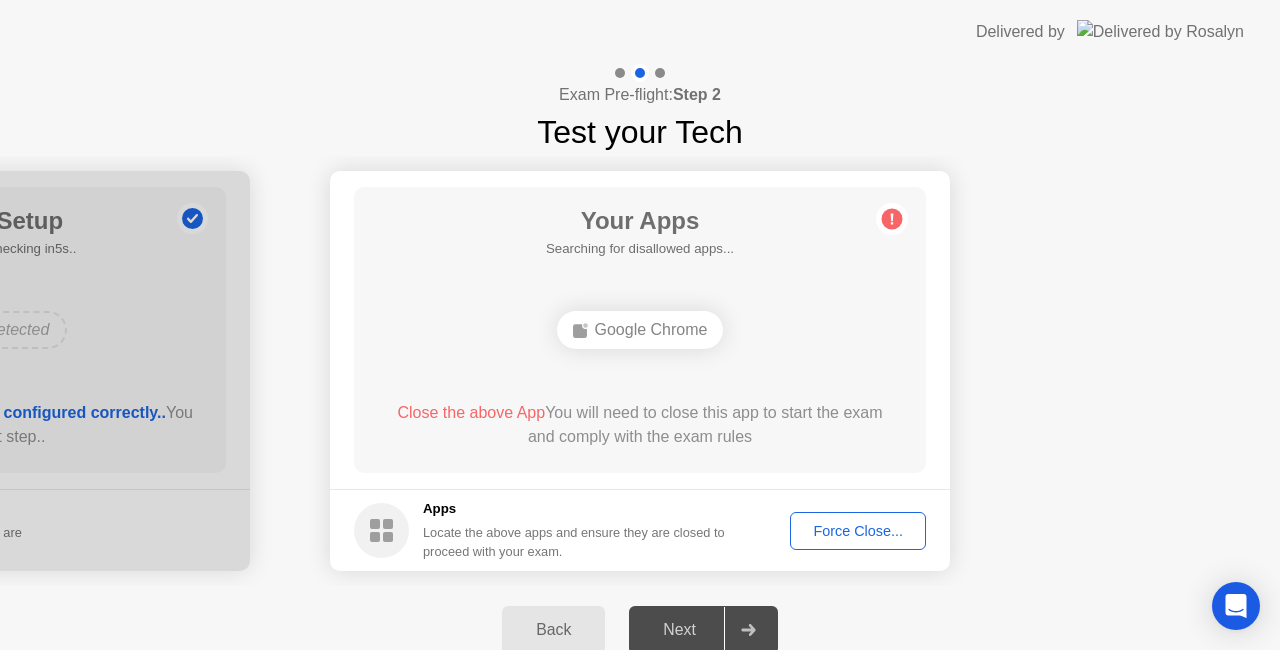 click on "Force Close..." 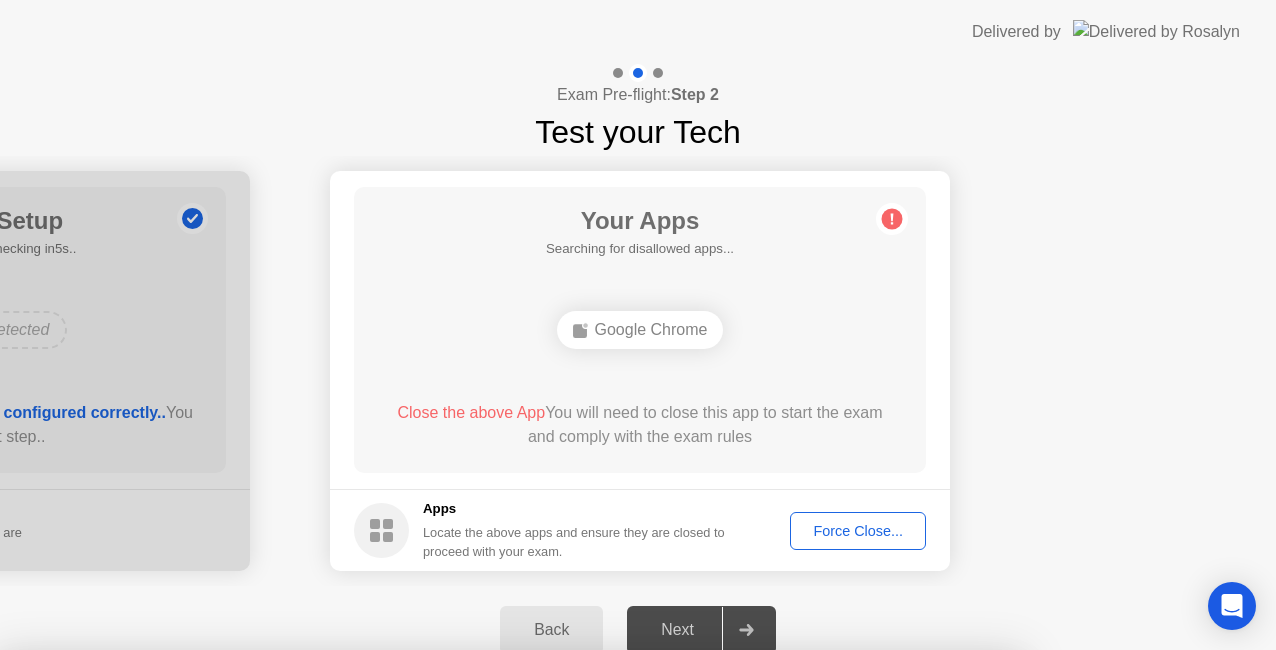 click on "Google Chrome" at bounding box center (510, 859) 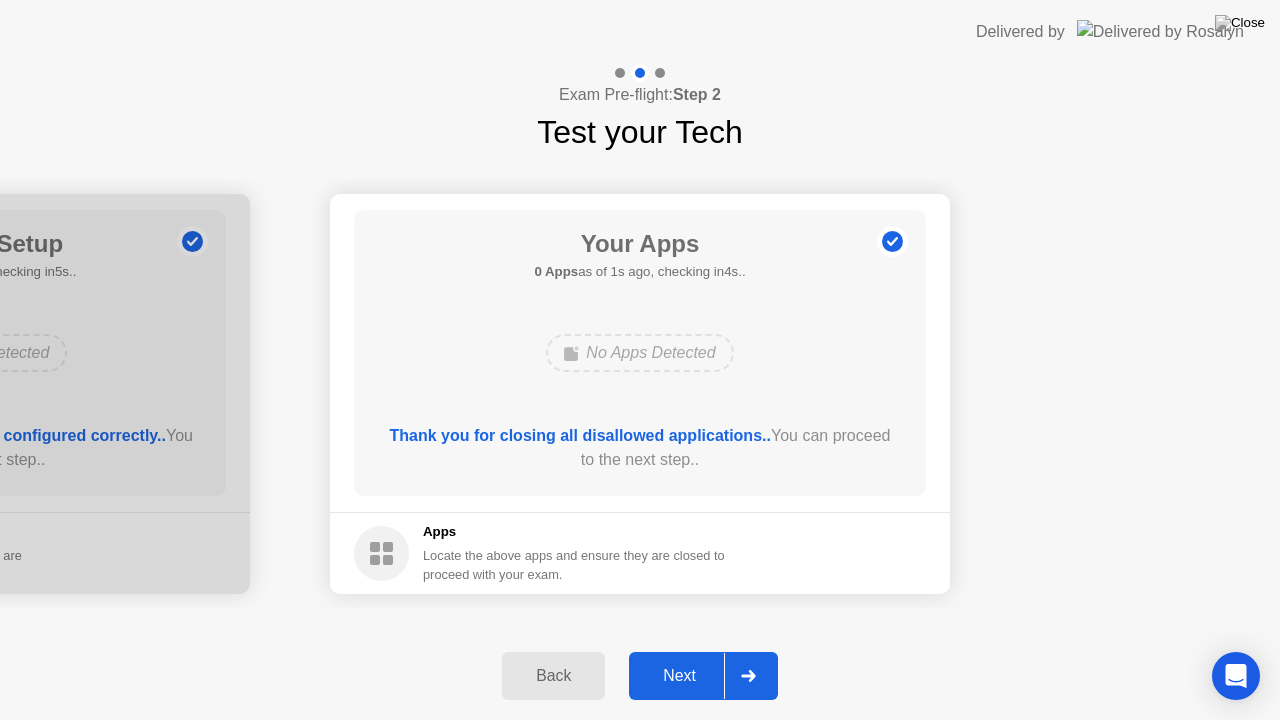 click on "Next" 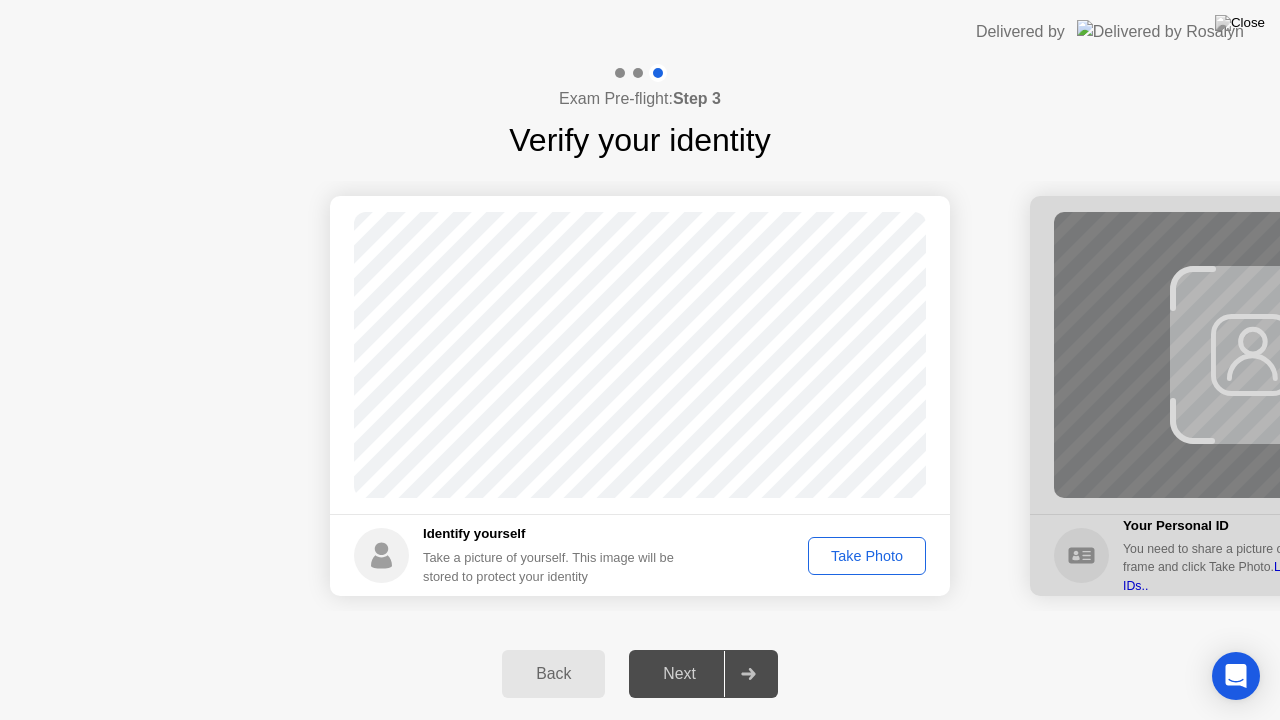 click on "Take Photo" 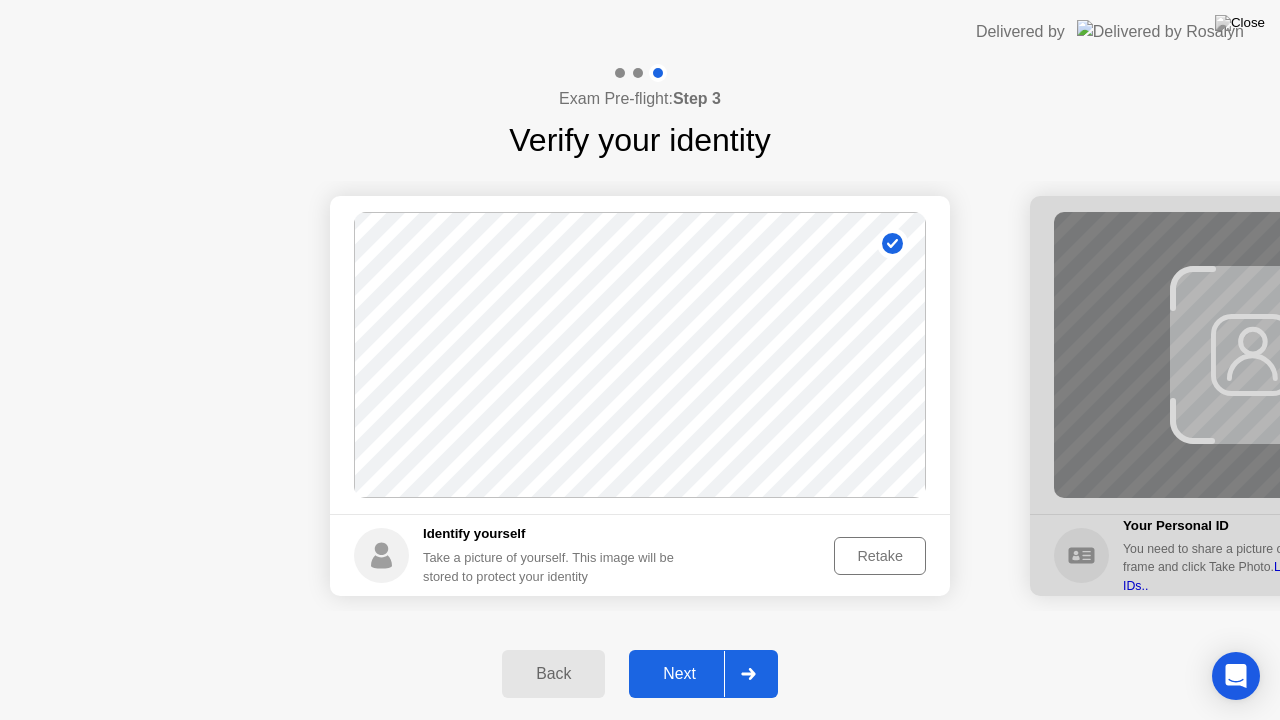 click on "Next" 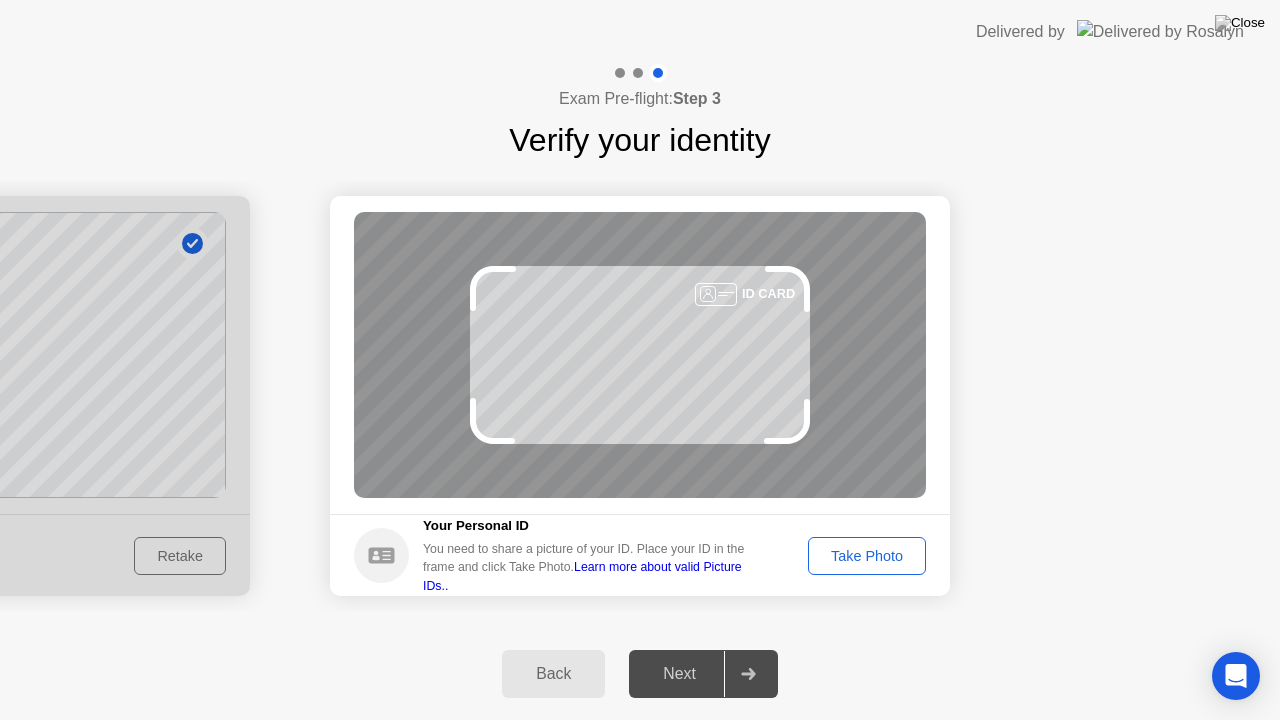click on "Take Photo" 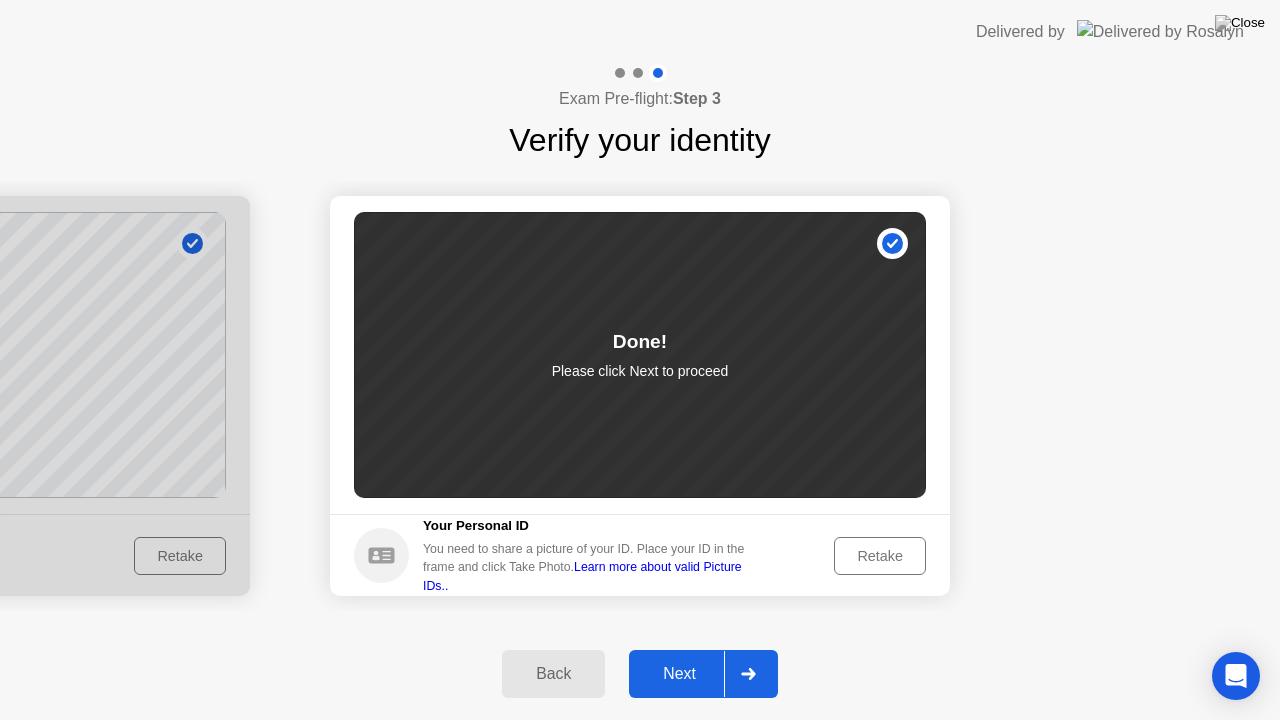 click on "Back" 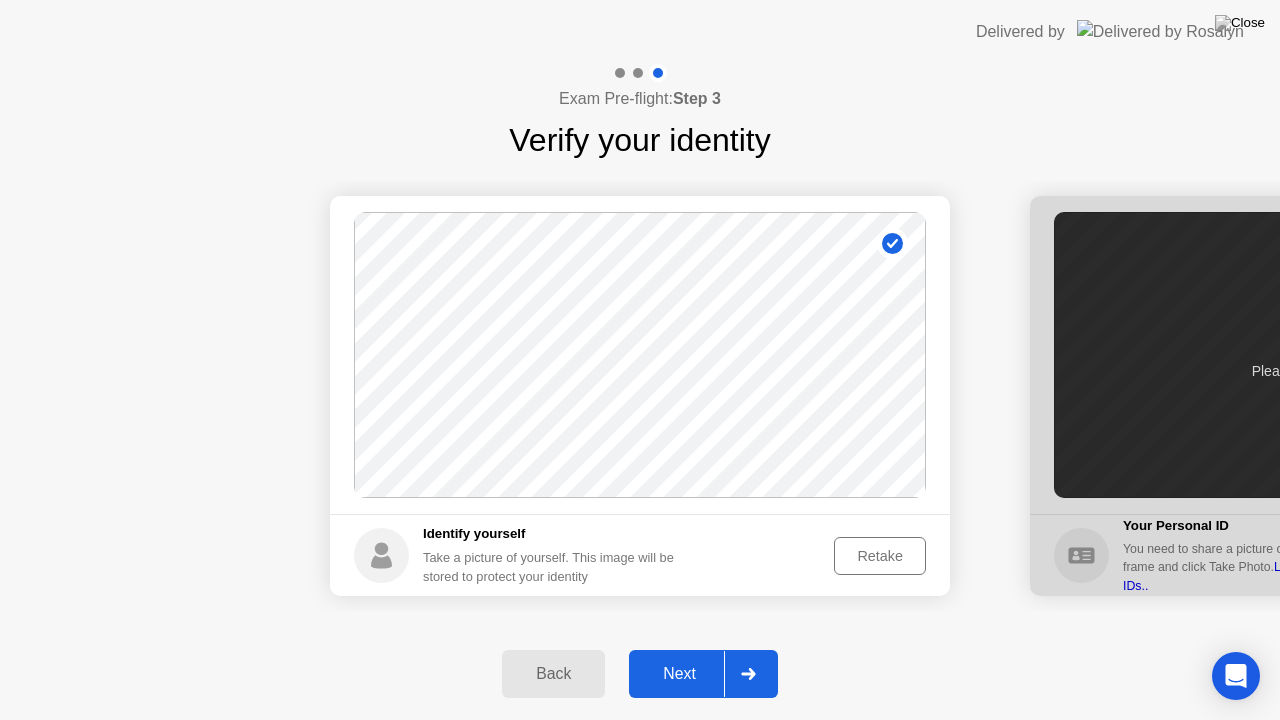 click on "Back" 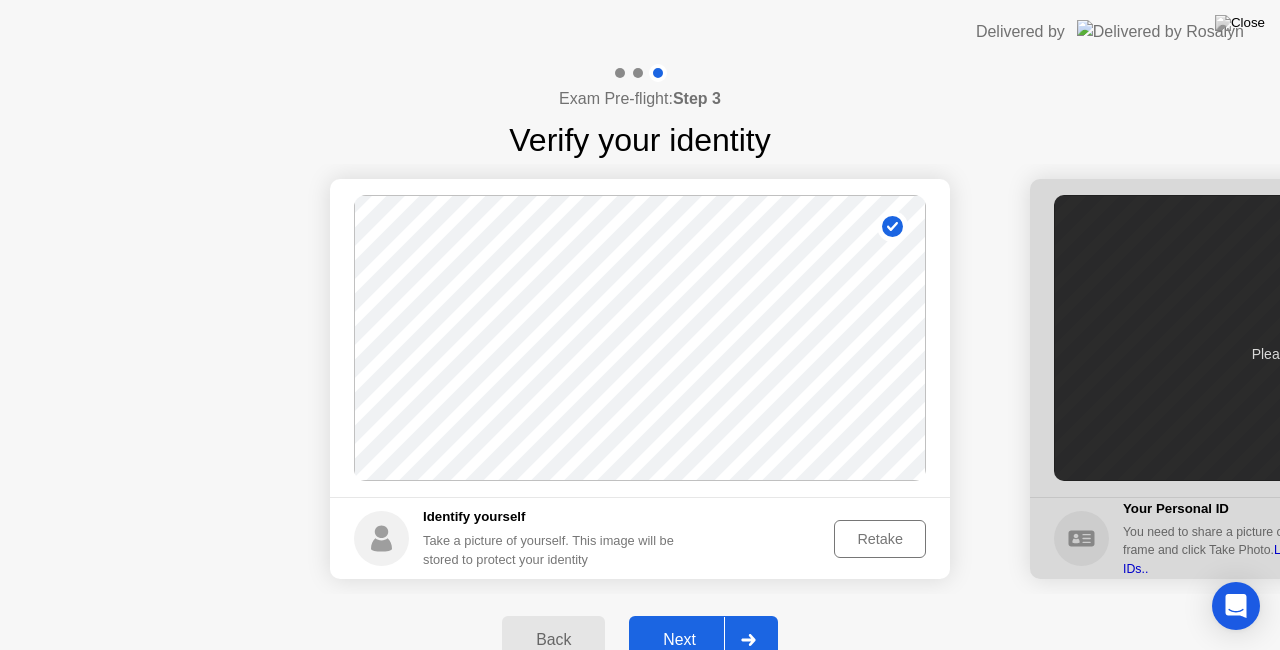 select on "**********" 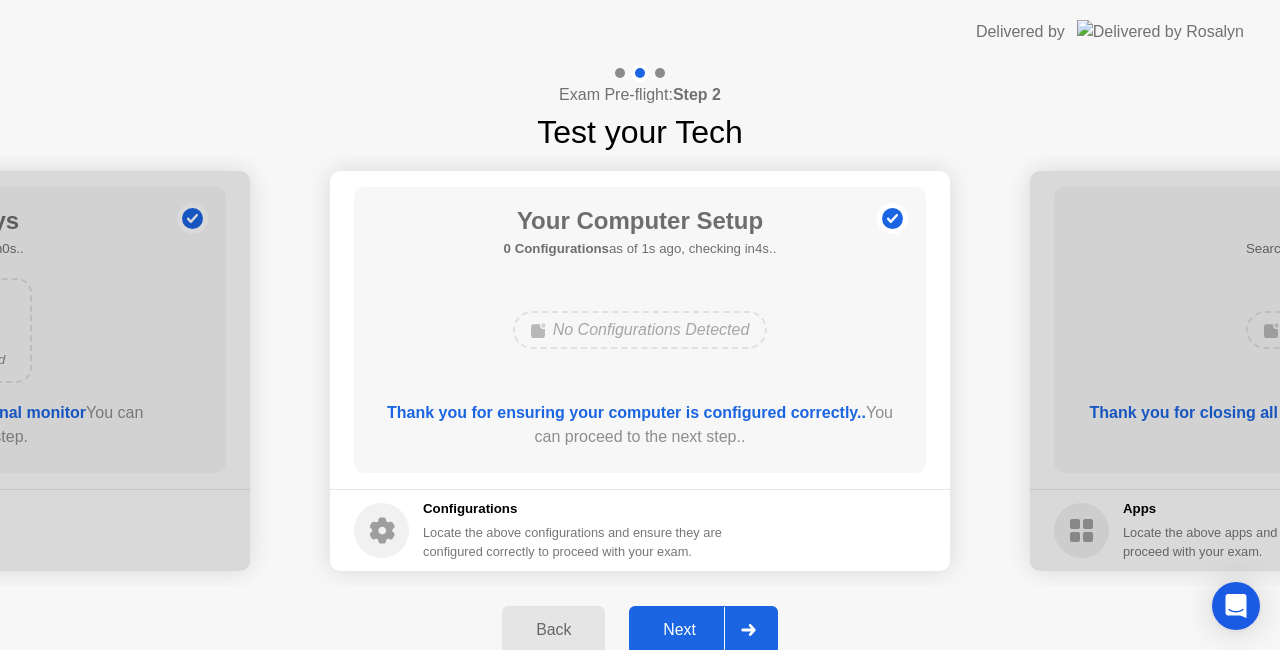 click on "Back" 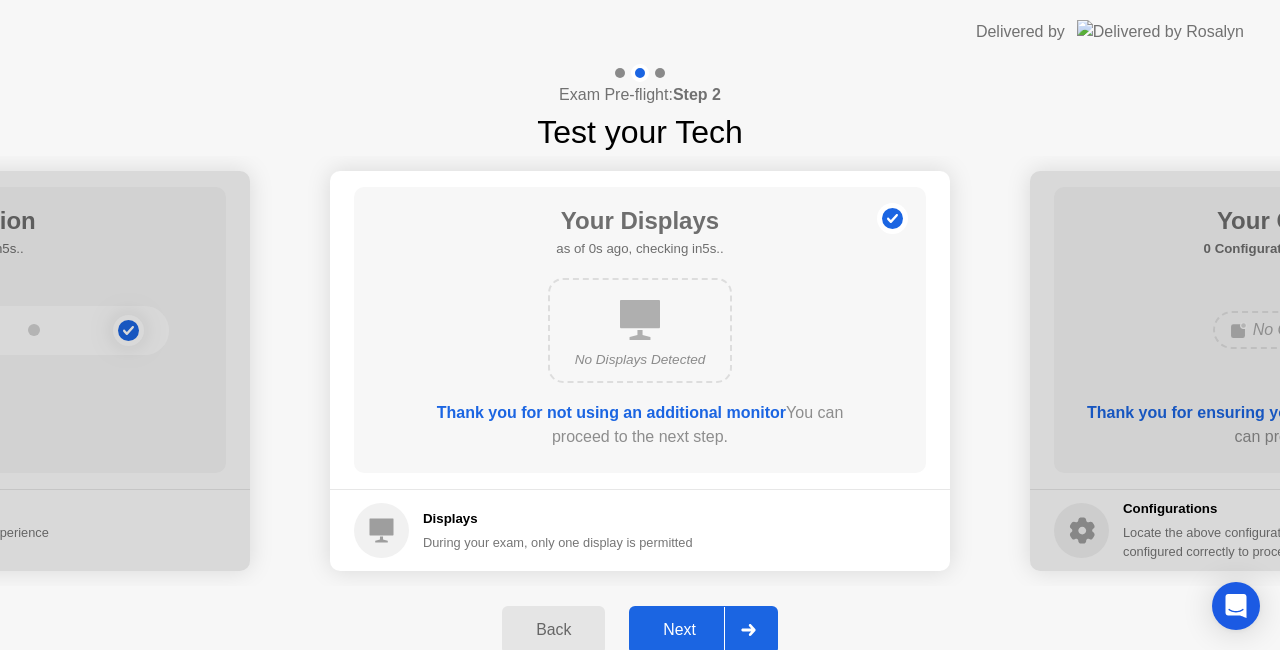 click on "Back" 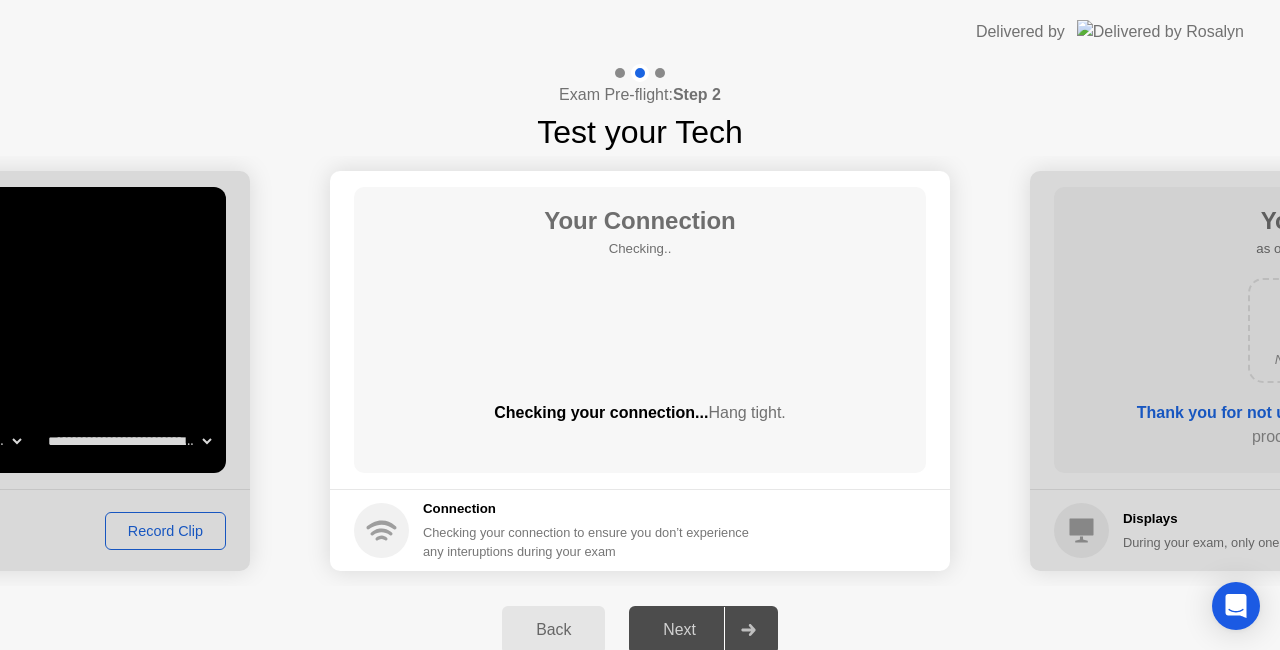 click on "Back" 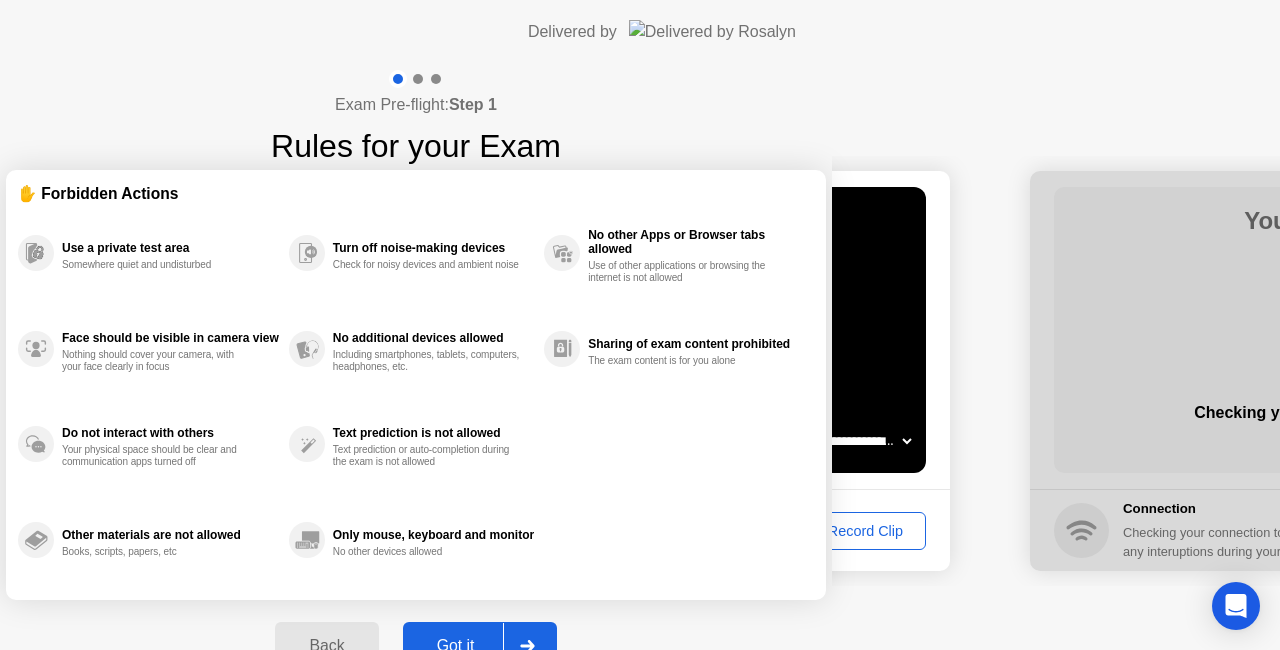 click on "Back" 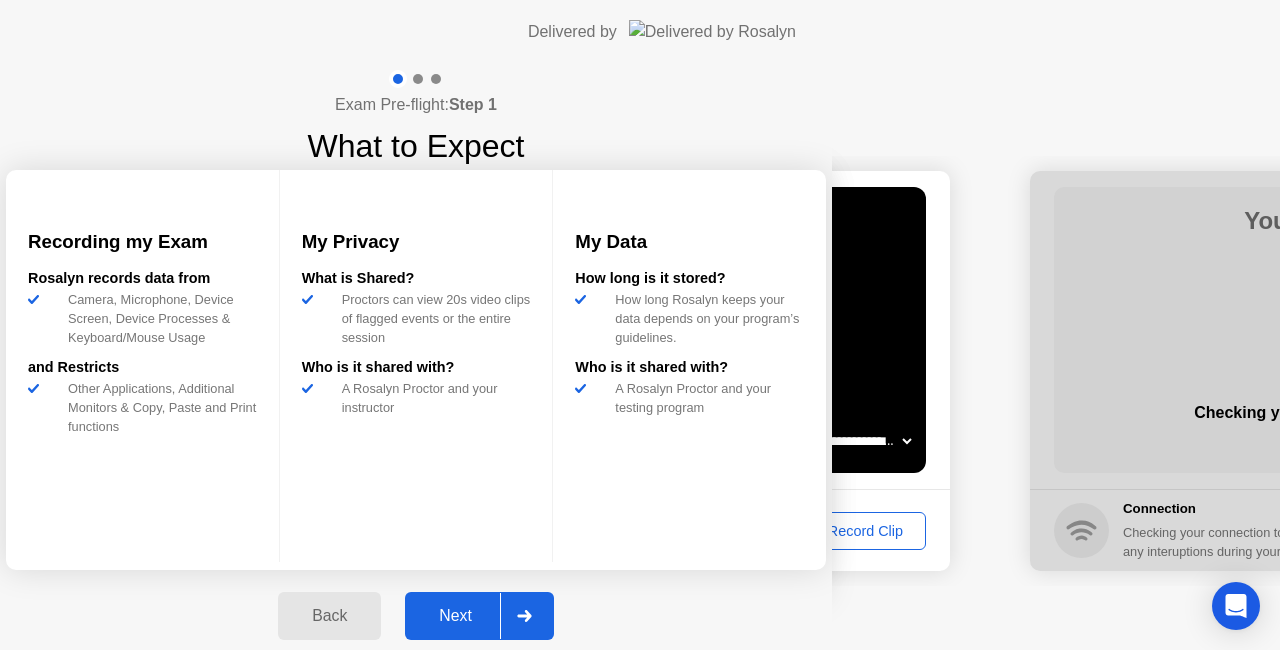 click on "Back" 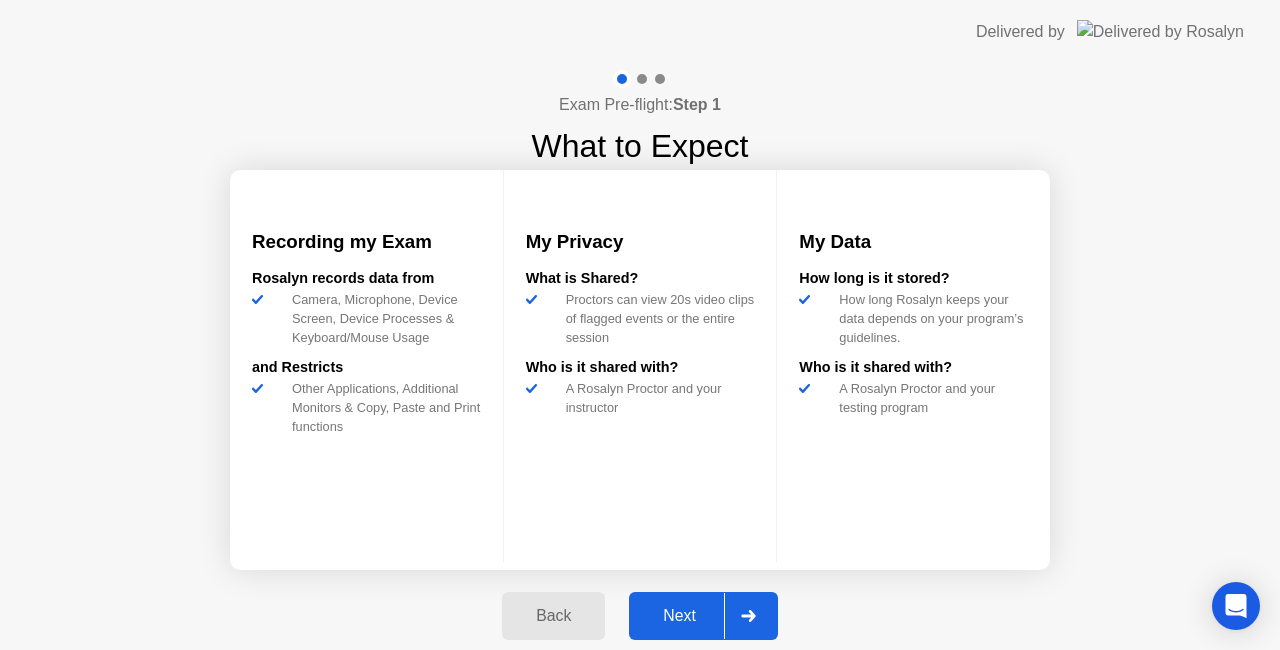 click on "Exam Pre-flight:  5 min Find a quiet place and prepare for your exam 1 2 3 What to Expect A quick summary of how we’re ensuring a fair environment for you Test your Tech We’ll make sure your video, audio and connectivity is 👌 Flash your ID Have your ID card handy  to verify it’s you Hit Go Your exam starts at your command Get Started" 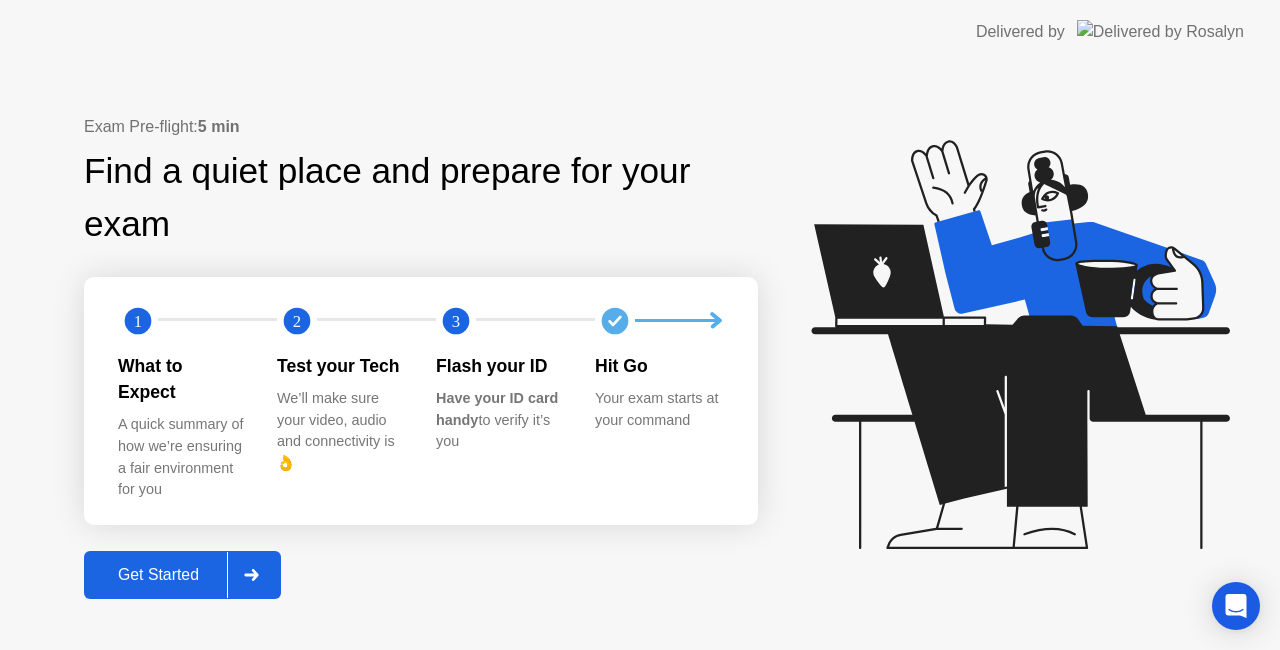 click on "Exam Pre-flight:  5 min Find a quiet place and prepare for your exam 1 2 3 What to Expect A quick summary of how we’re ensuring a fair environment for you Test your Tech We’ll make sure your video, audio and connectivity is 👌 Flash your ID Have your ID card handy  to verify it’s you Hit Go Your exam starts at your command Get Started" 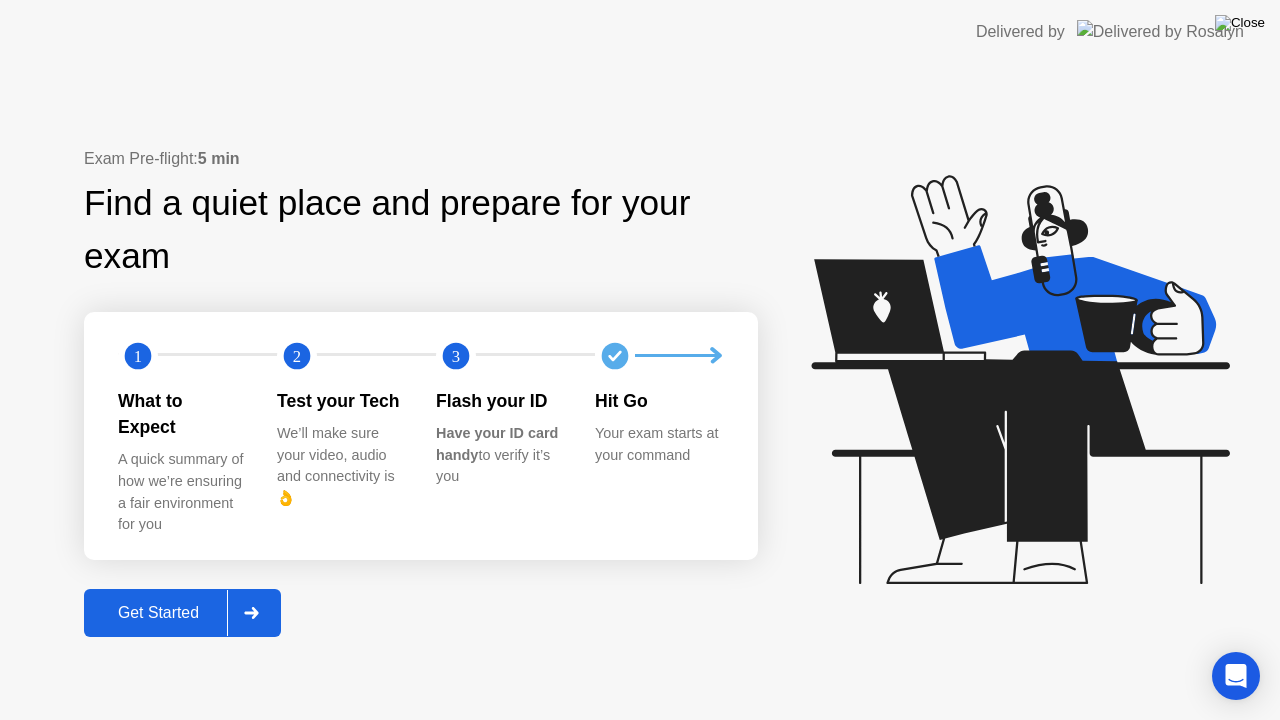 click at bounding box center [1240, 23] 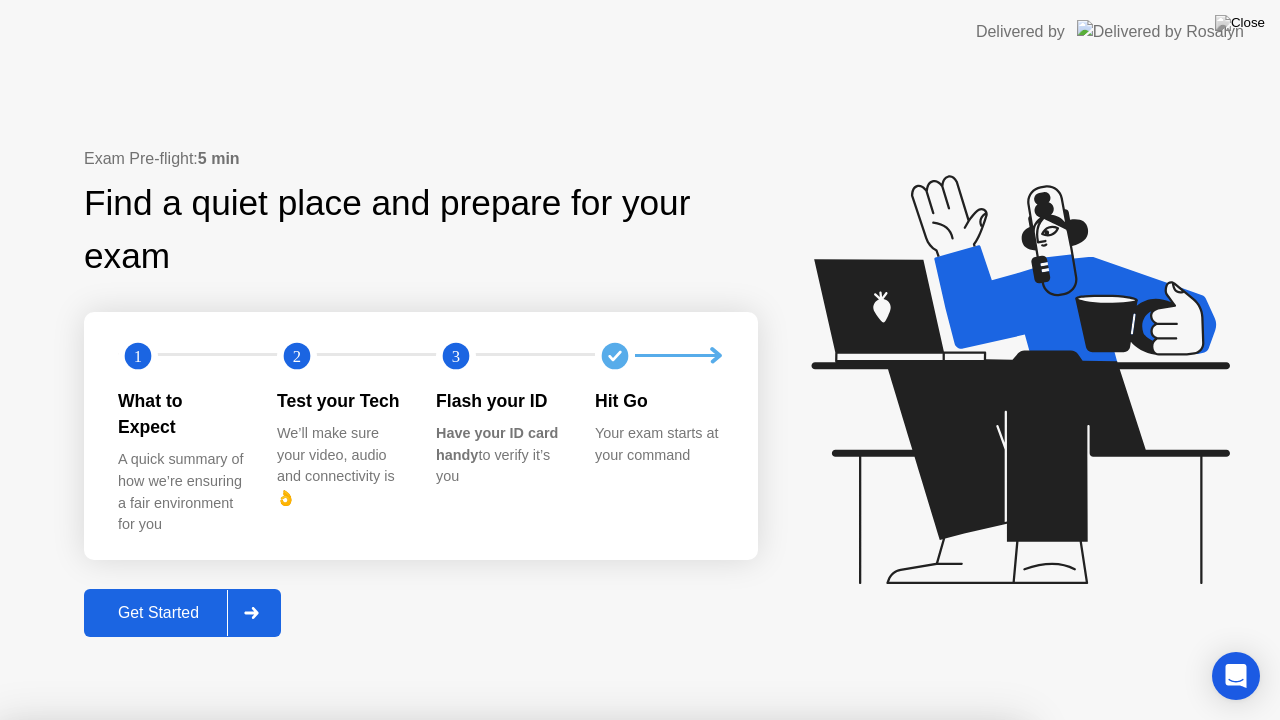click on "Yes" at bounding box center [464, 833] 